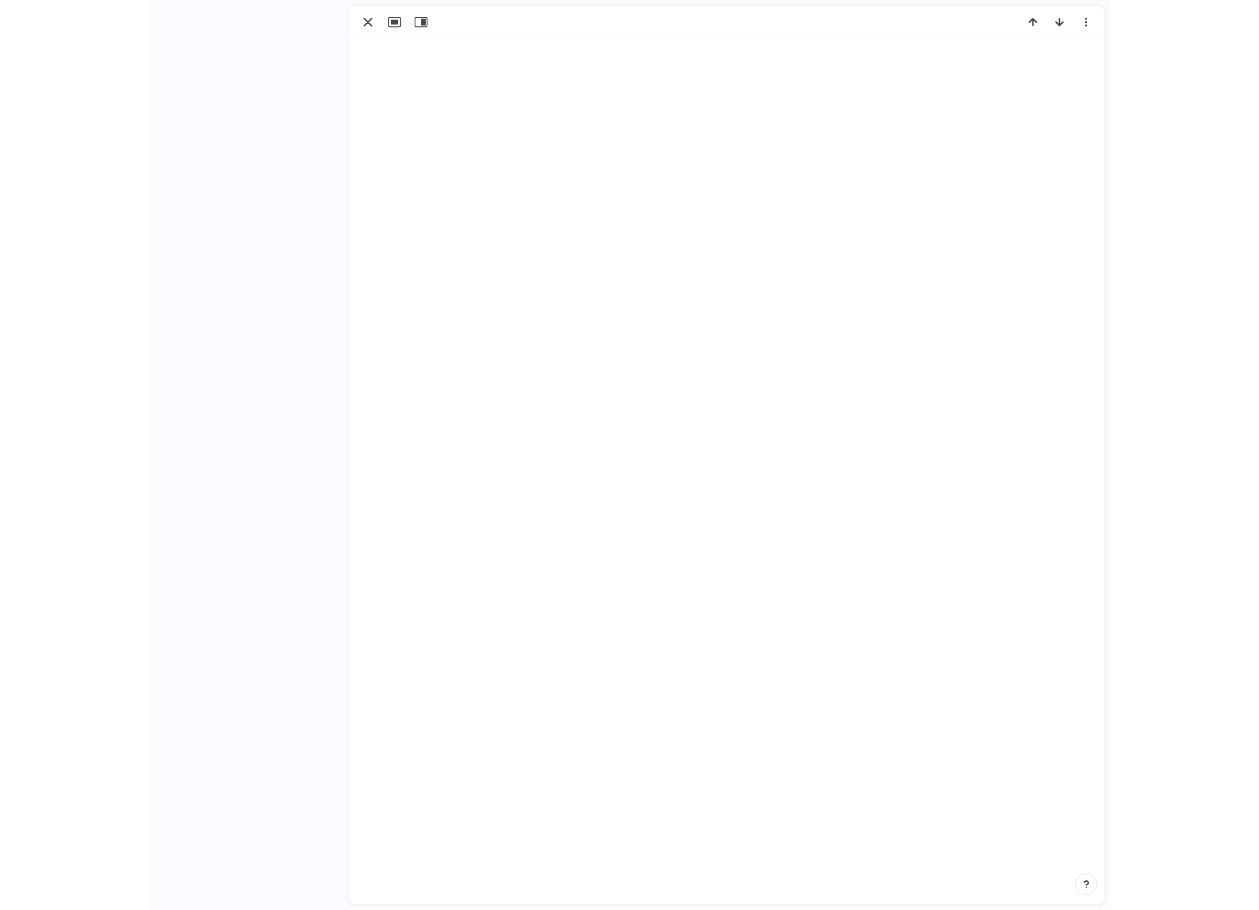 scroll, scrollTop: 0, scrollLeft: 0, axis: both 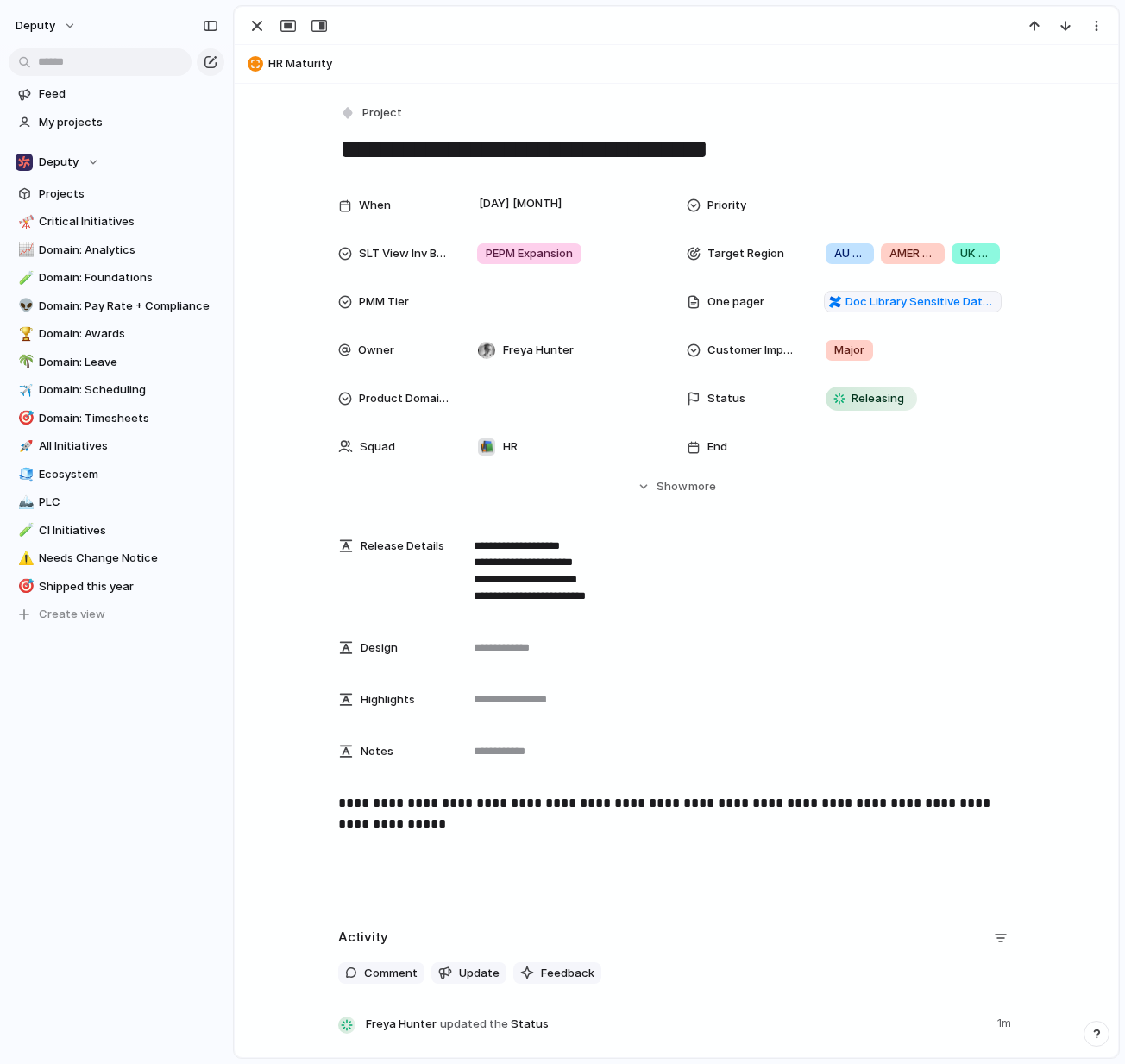 click on "HR Maturity" at bounding box center [689, 64] 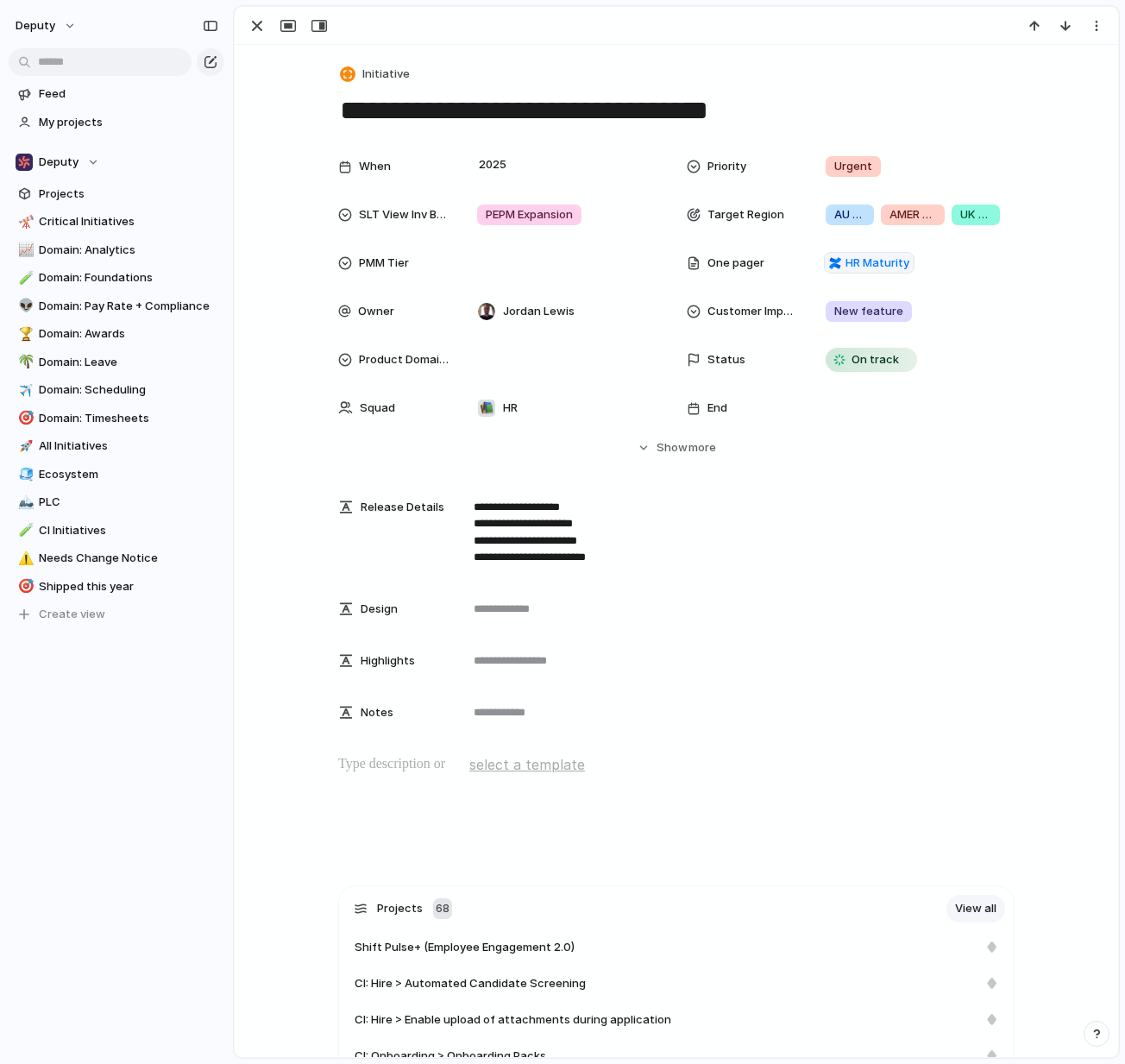 type on "**********" 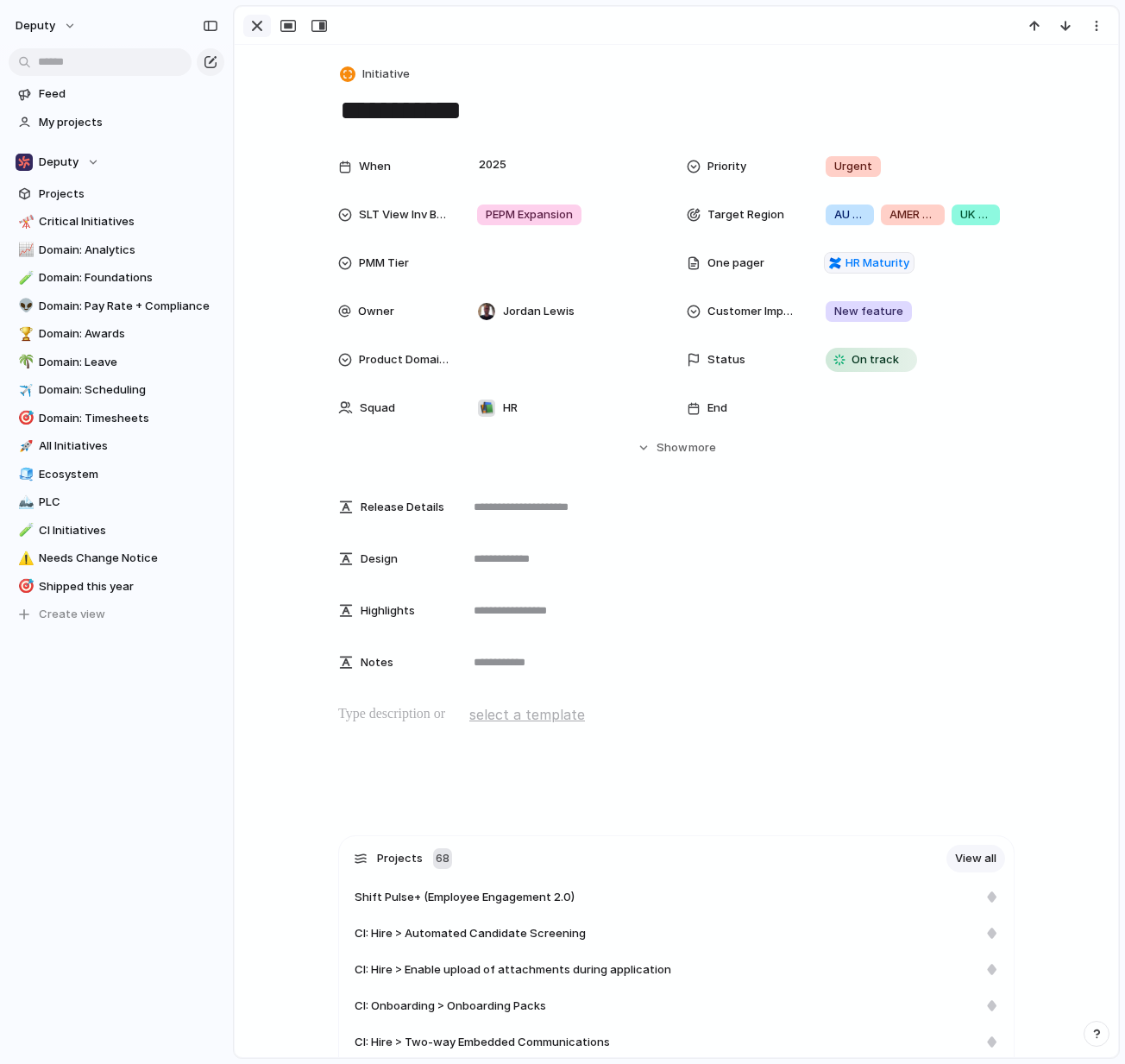 click at bounding box center [257, 26] 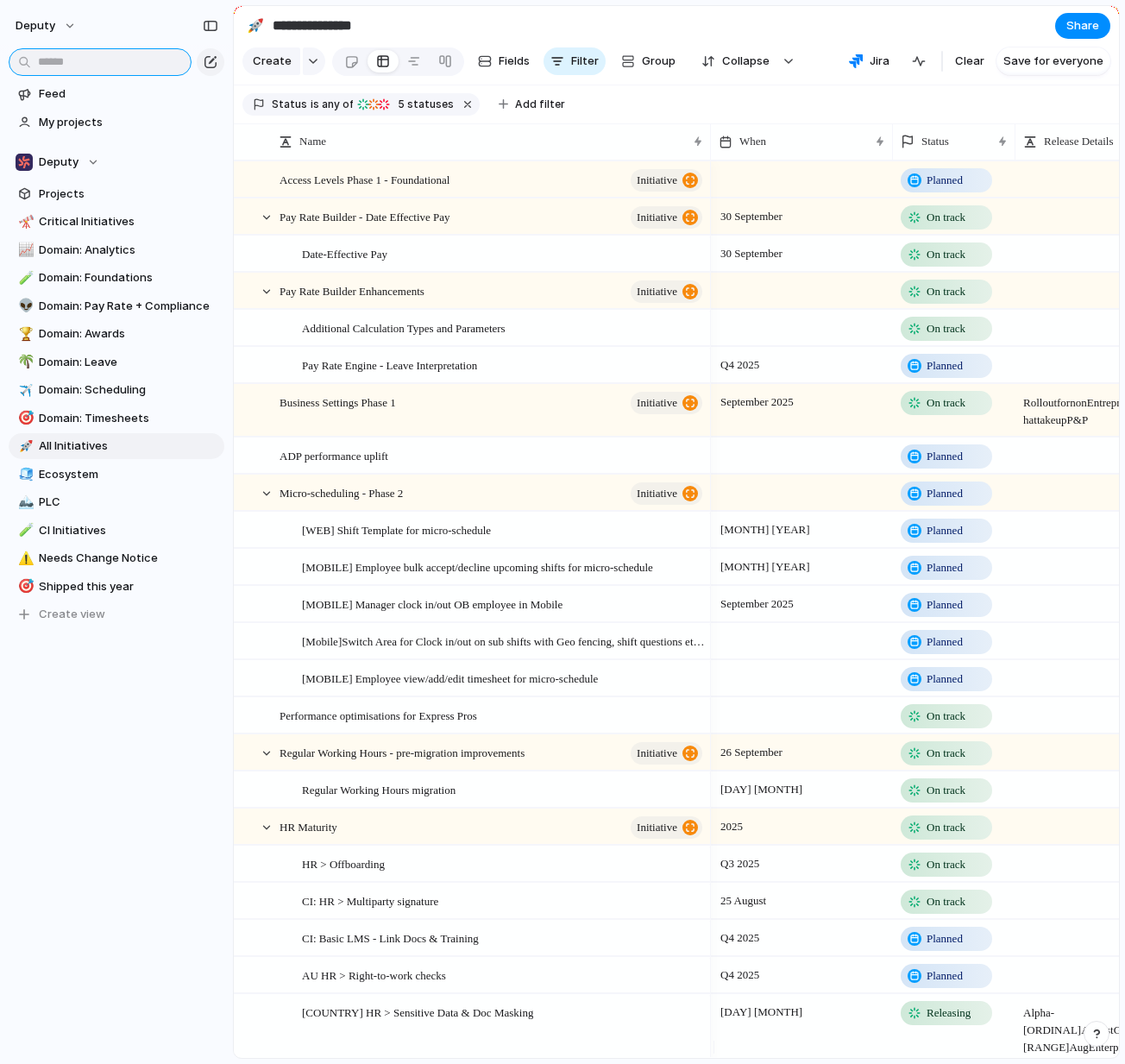click at bounding box center (100, 62) 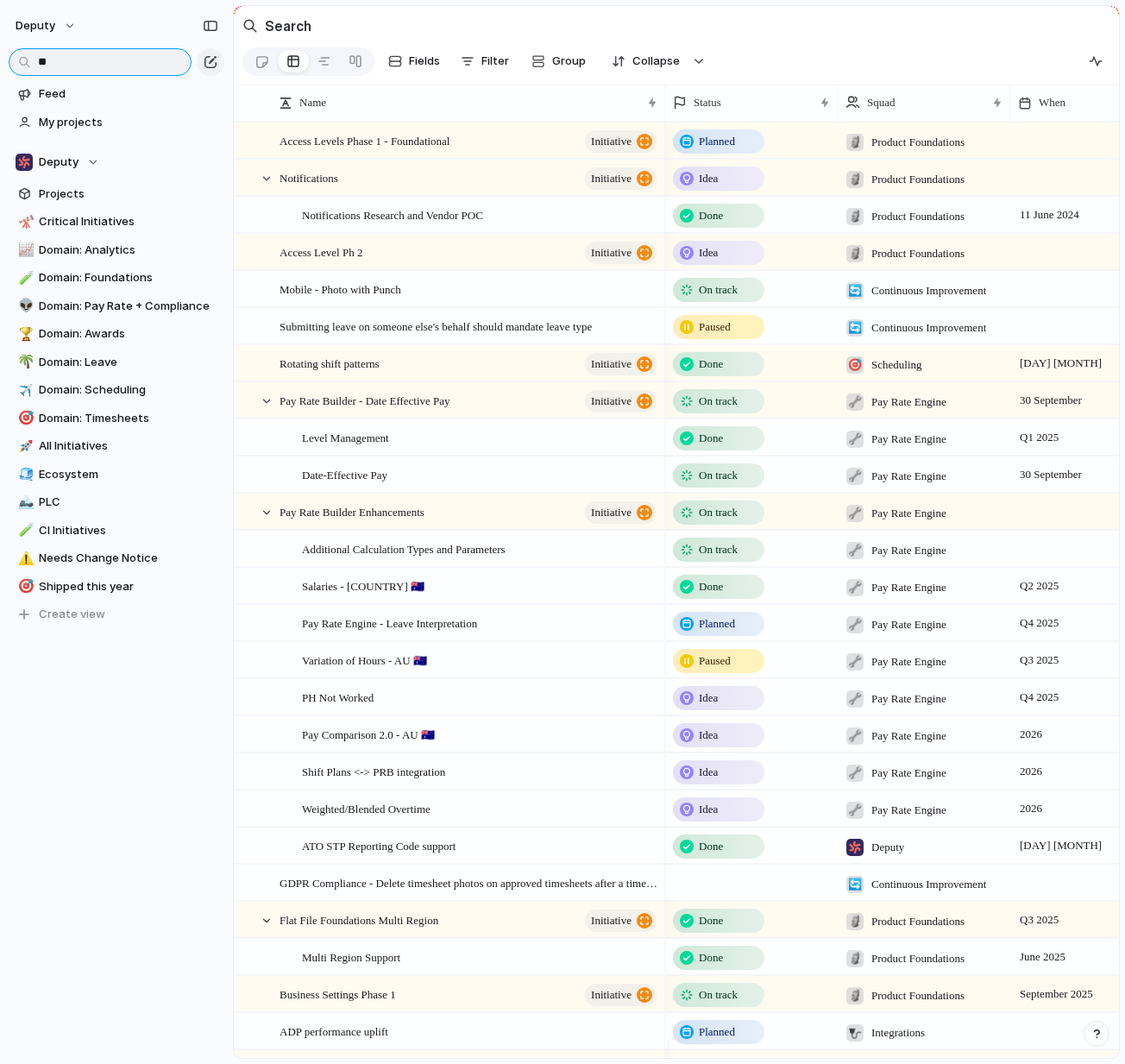 type on "**" 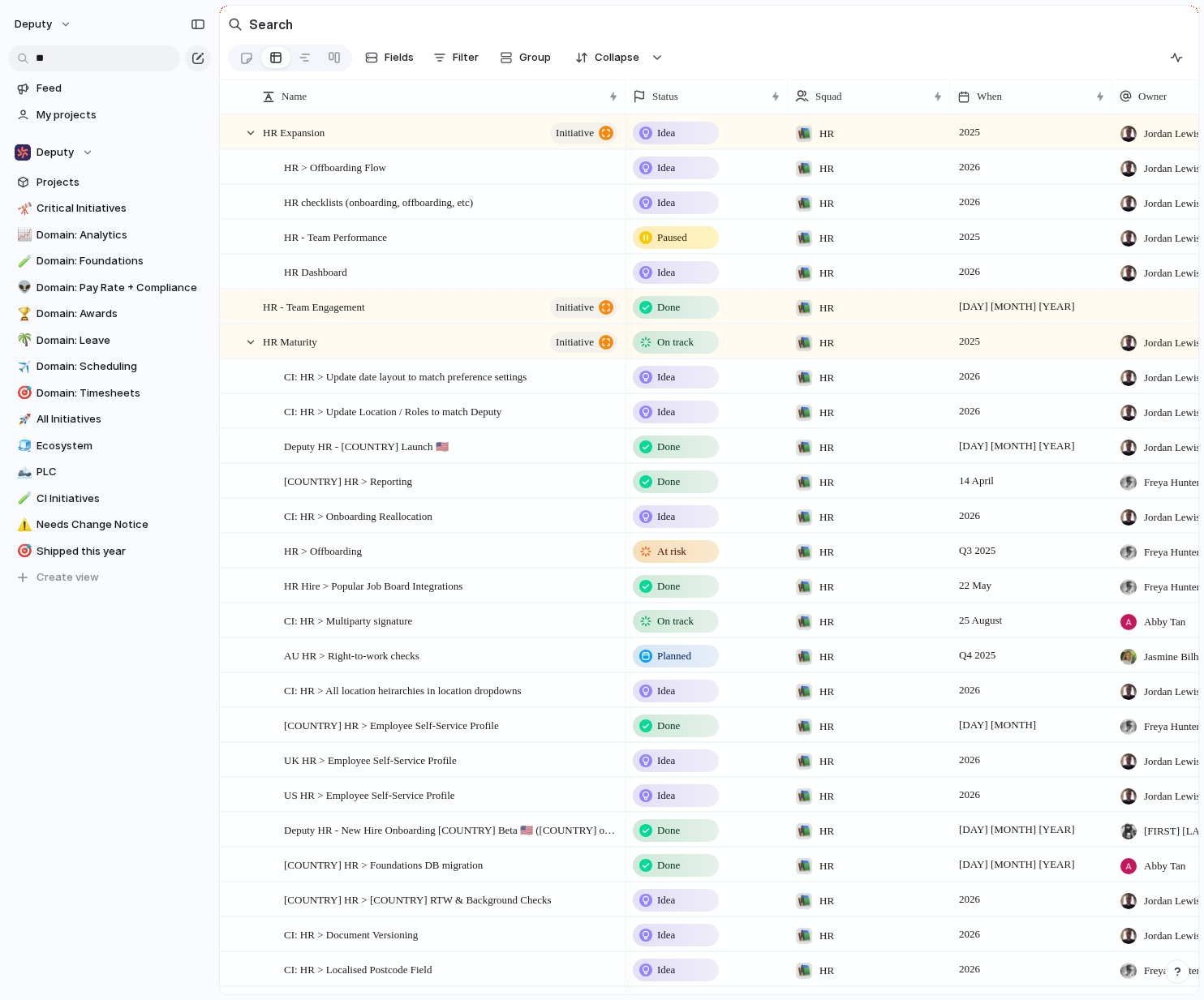 click on "Domain: Analytics 🧪 Domain: Foundations 👽 Domain: Pay Rate + Compliance 🏆 Domain: Awards 🌴 Domain: Leave ✈️ Domain: Scheduling 🎯 Domain: Timesheets 🚀 All Initiatives 🧊 Ecosystem 🏔️ PLC 🧪 CI Initiatives ⚠️ Needs Change Notice 🎯 Shipped this year
To pick up a draggable item, press the space bar.
While dragging, use the arrow keys to move the item.
Press space again to drop the item in its new position, or press escape to cancel.
Create view" at bounding box center (110, 358) 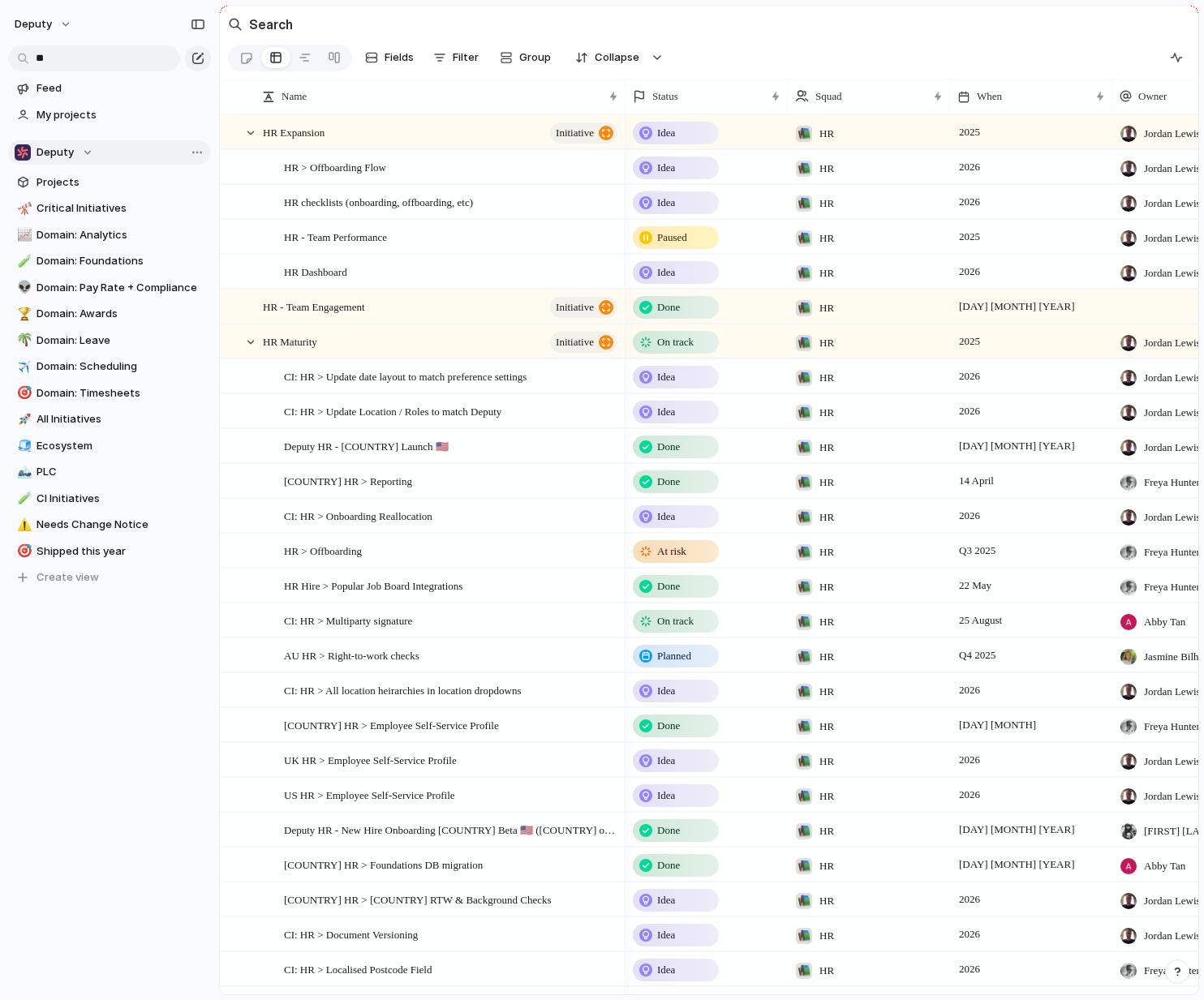 click on "Deputy" at bounding box center (110, 152) 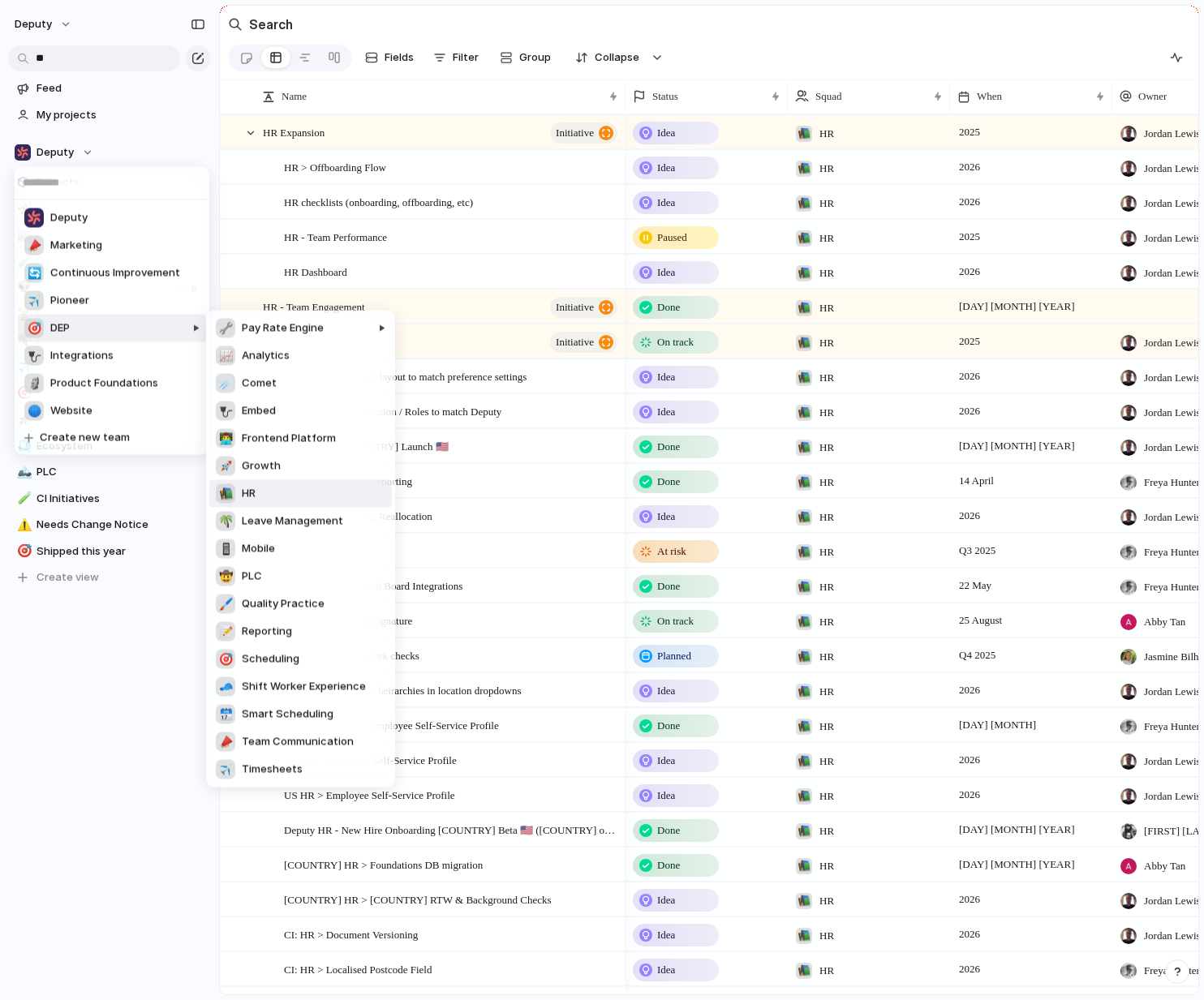 click on "HR" at bounding box center (248, 494) 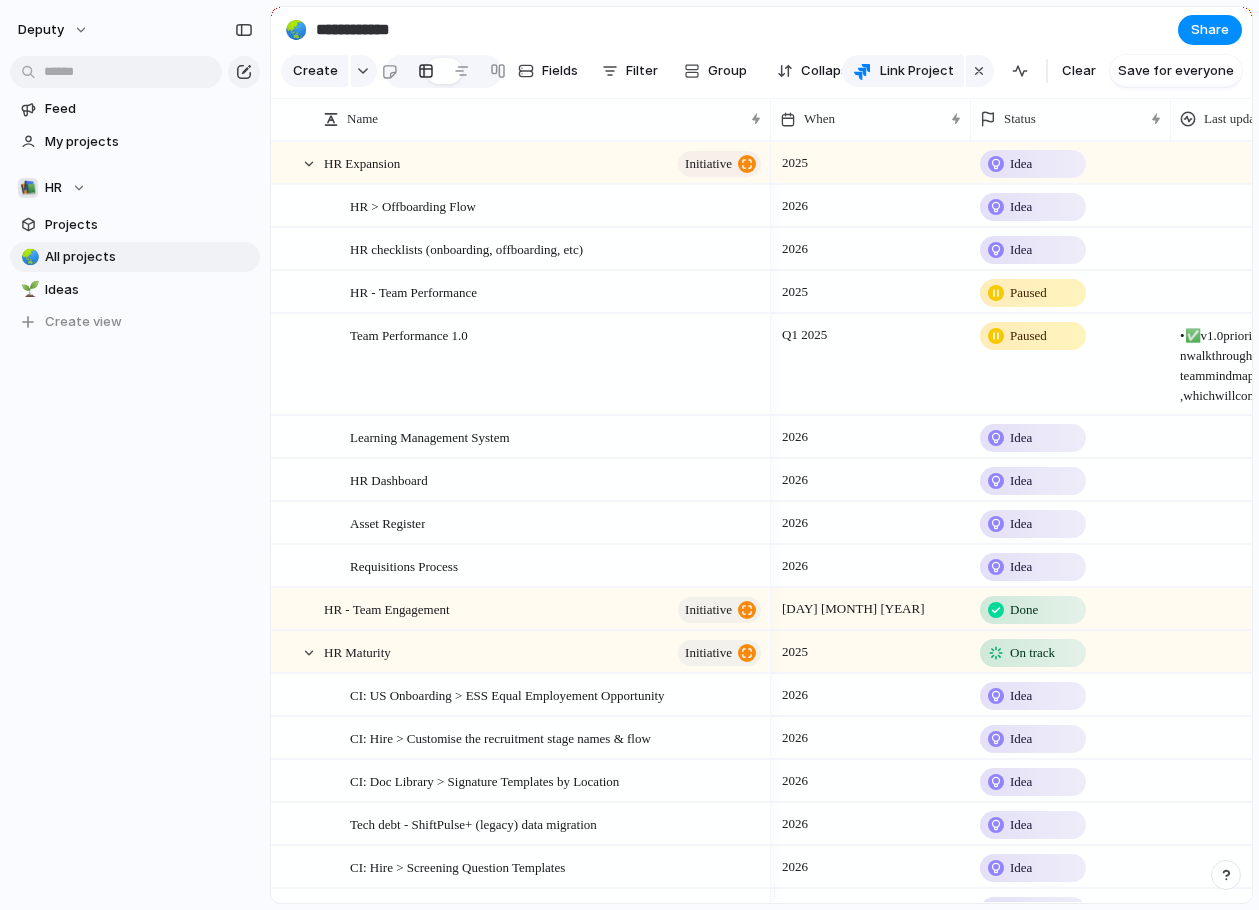 scroll, scrollTop: 26, scrollLeft: 0, axis: vertical 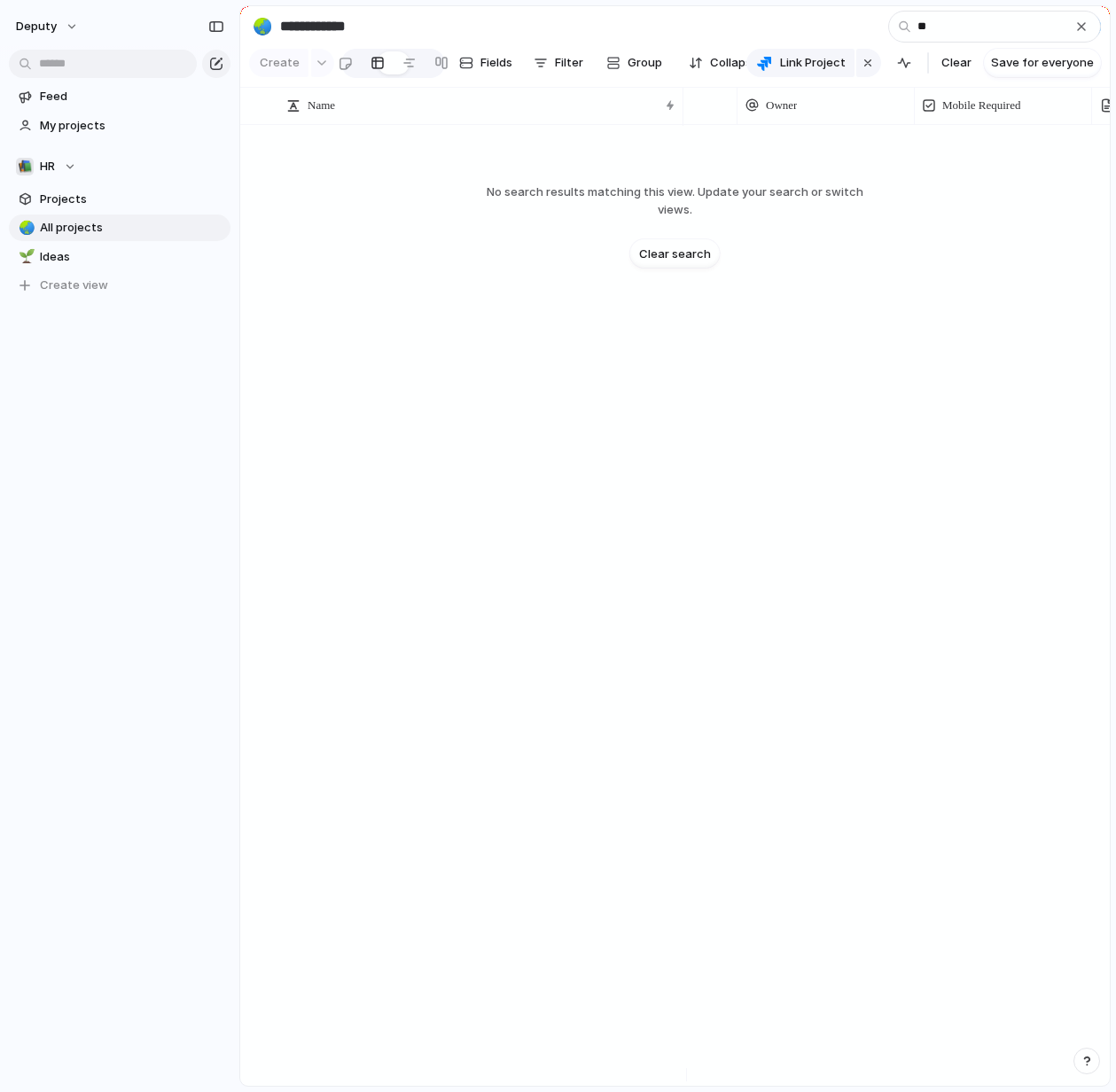 type on "*" 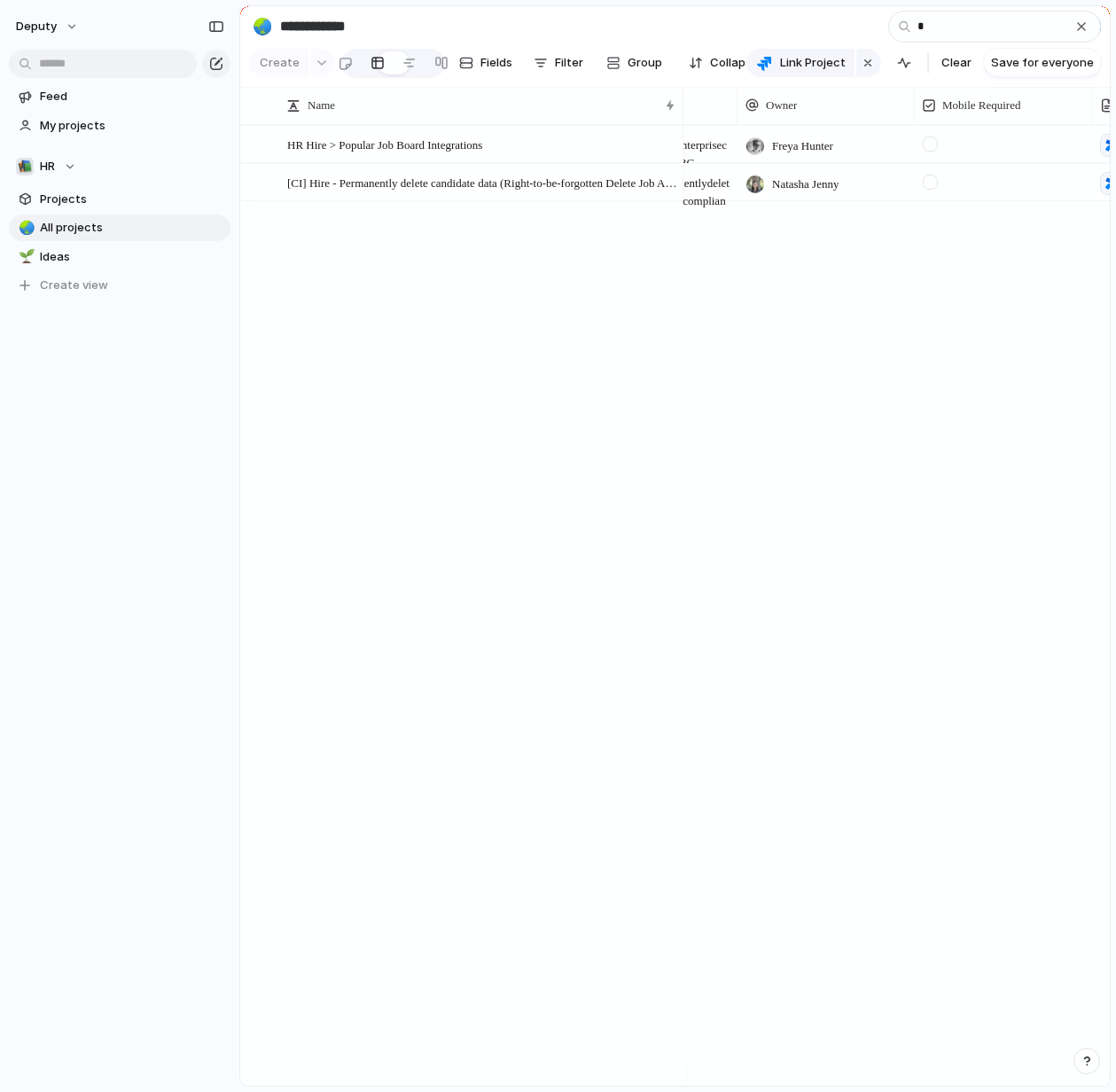 type 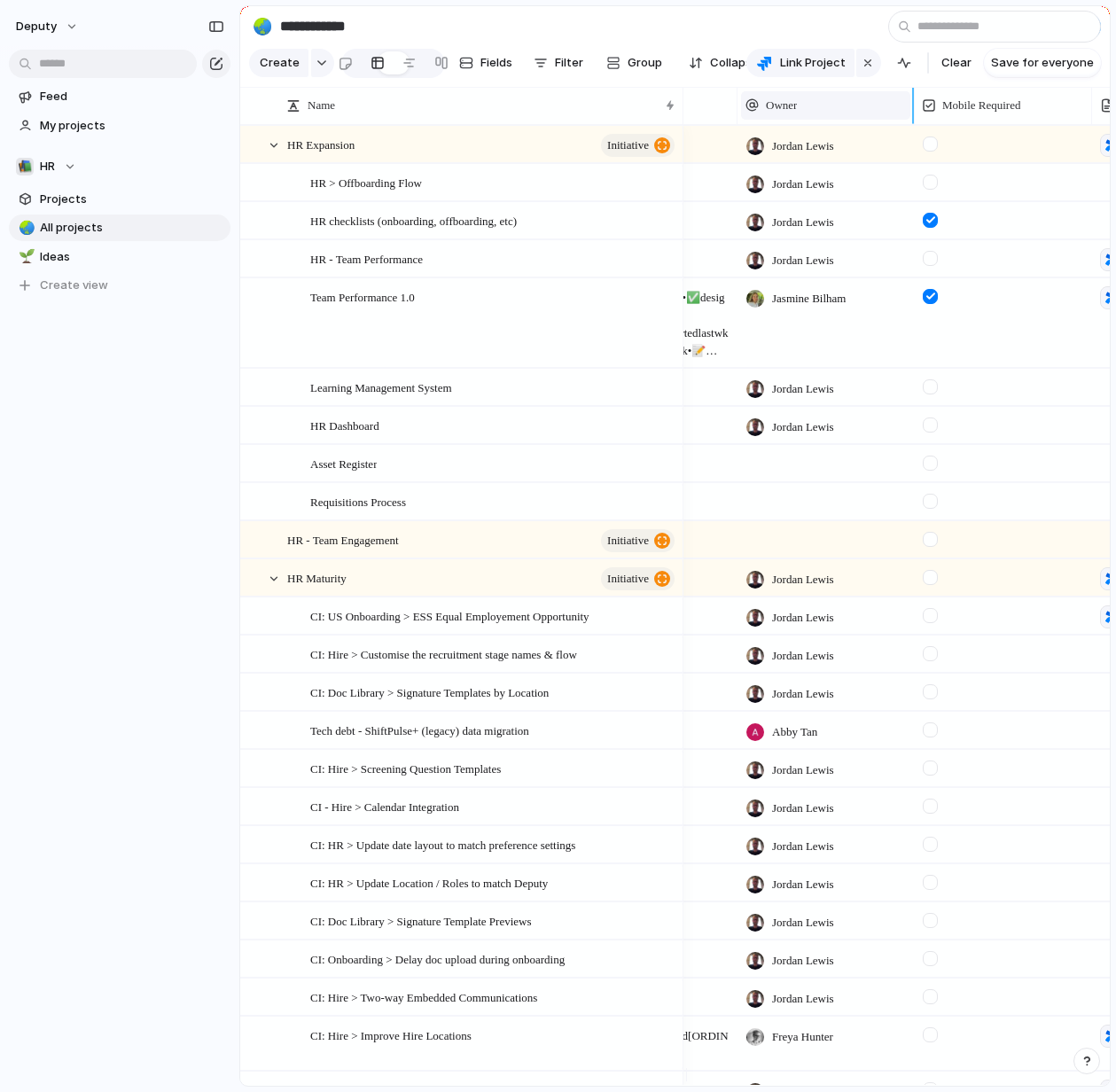click on "Owner" at bounding box center (781, 105) 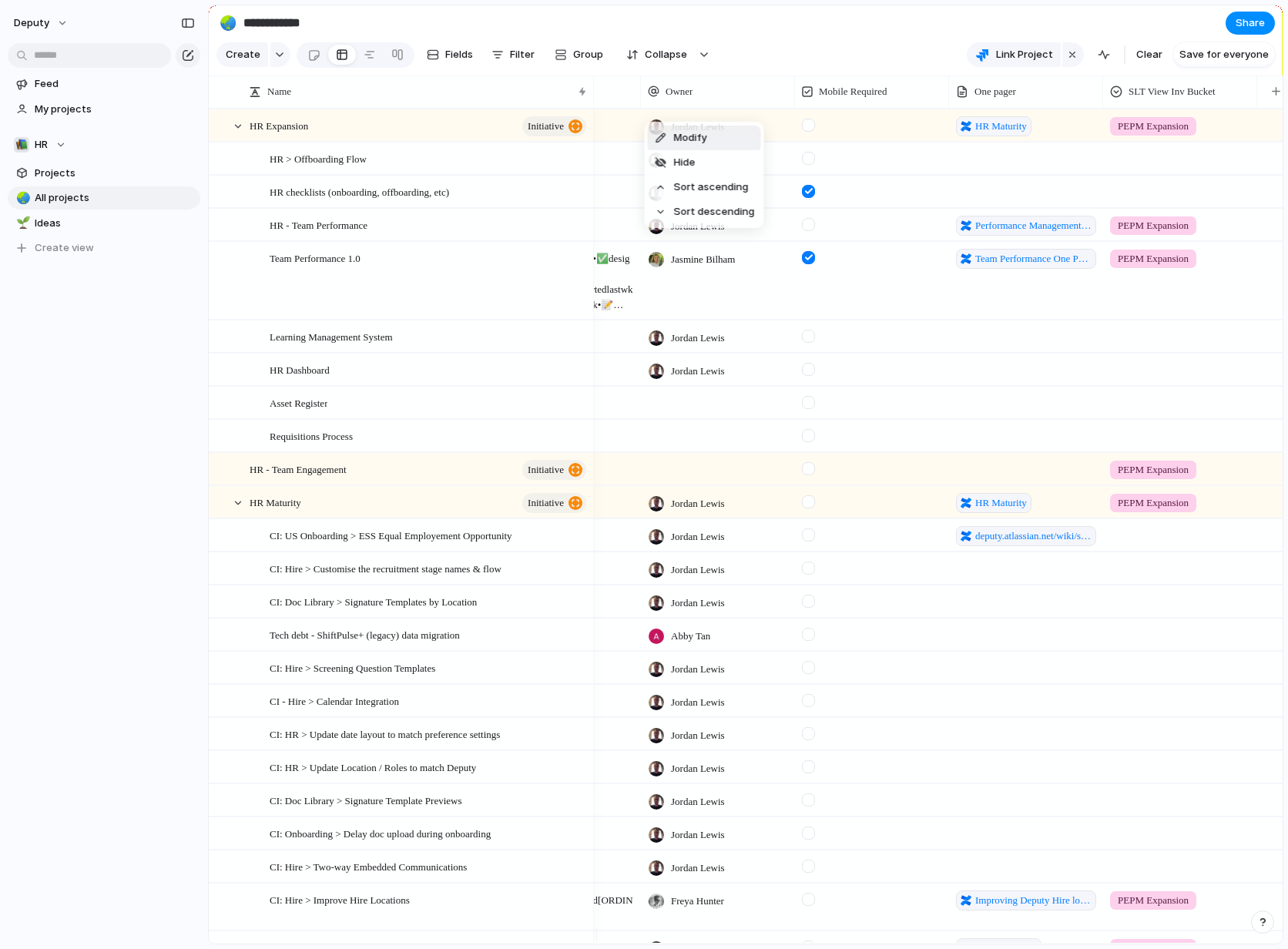 click on "Modify   Hide   Sort ascending   Sort descending" at bounding box center (644, 474) 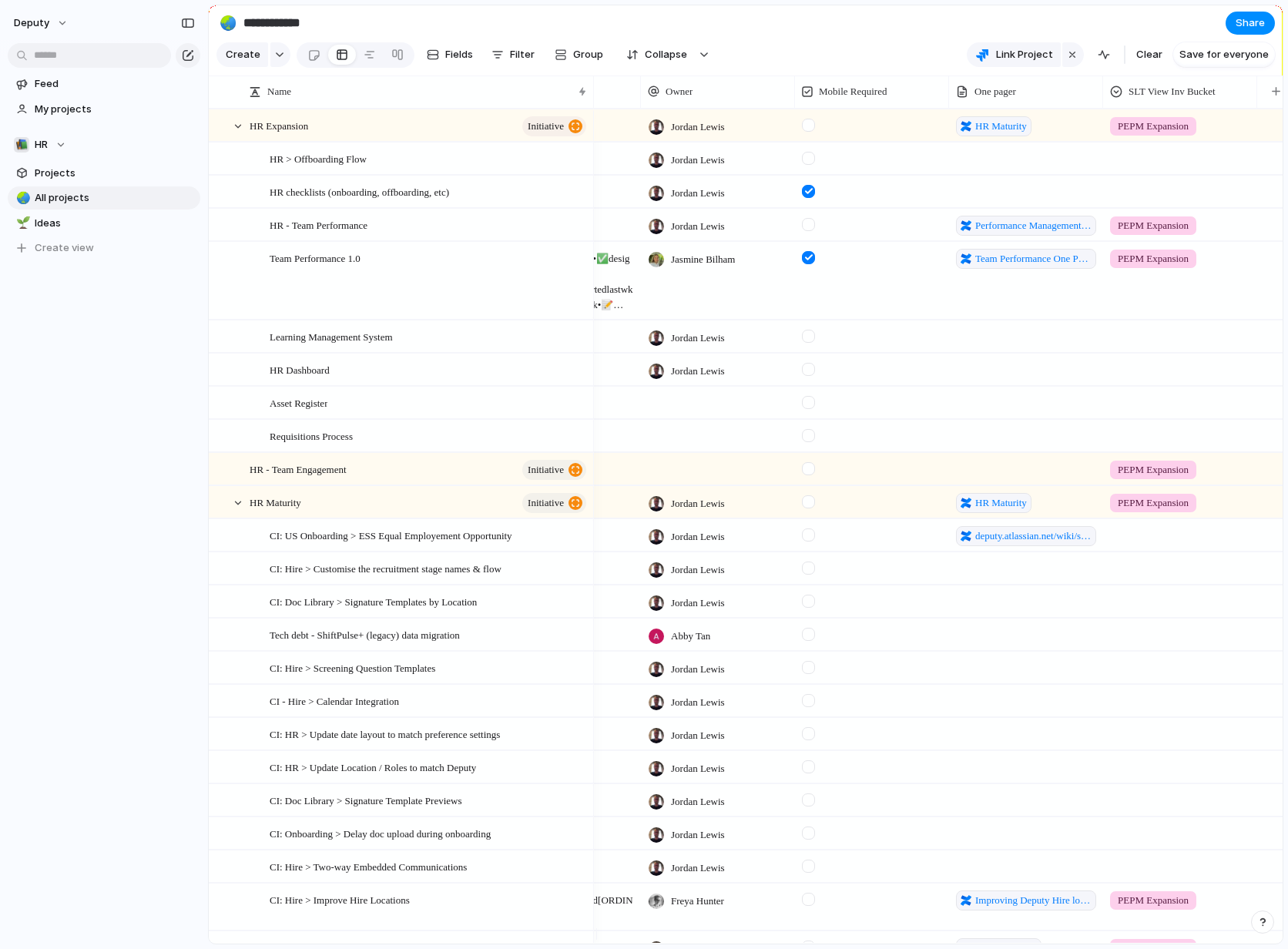 scroll, scrollTop: 8, scrollLeft: 0, axis: vertical 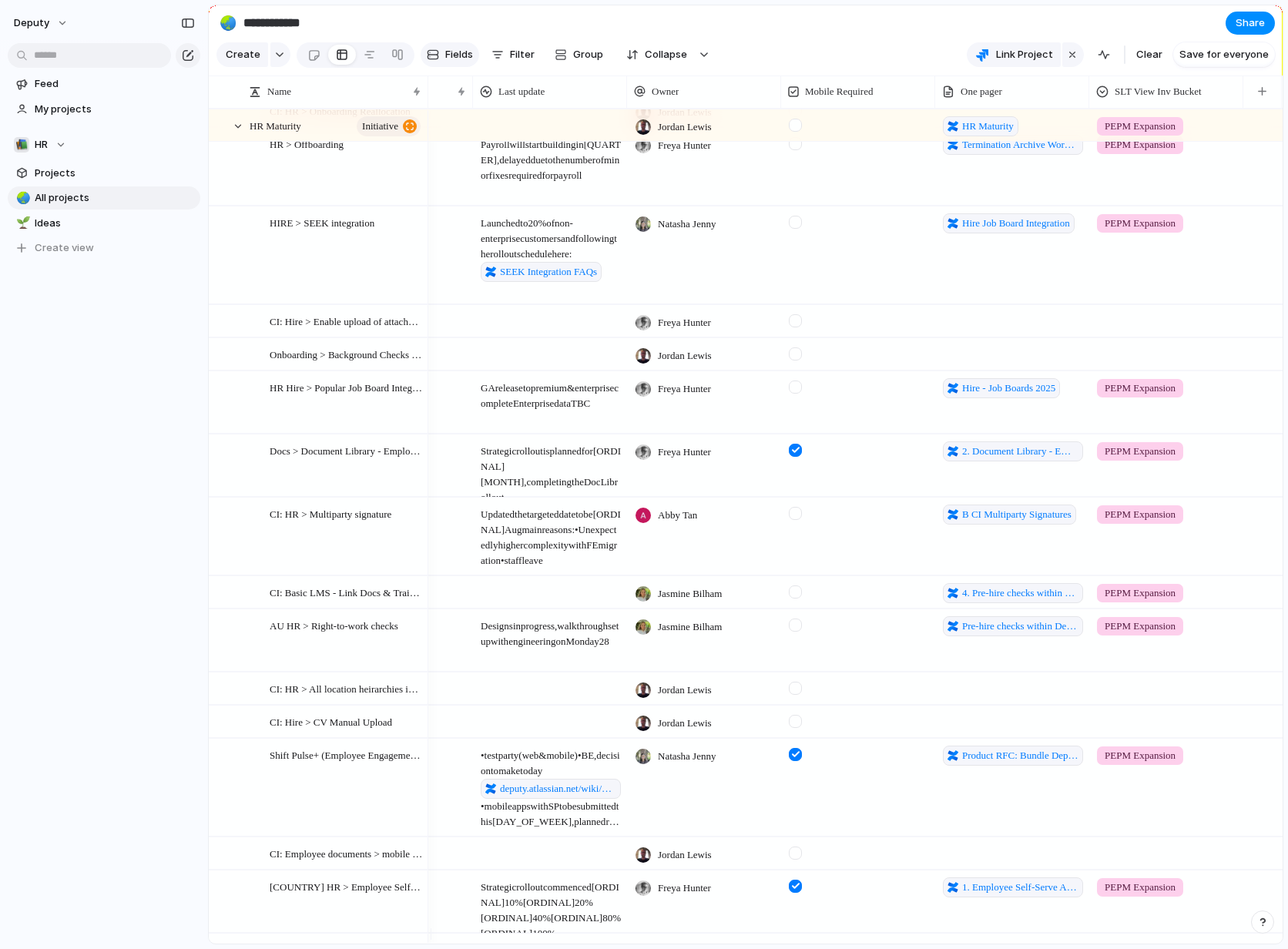 drag, startPoint x: 592, startPoint y: 99, endPoint x: 427, endPoint y: 68, distance: 167.88687 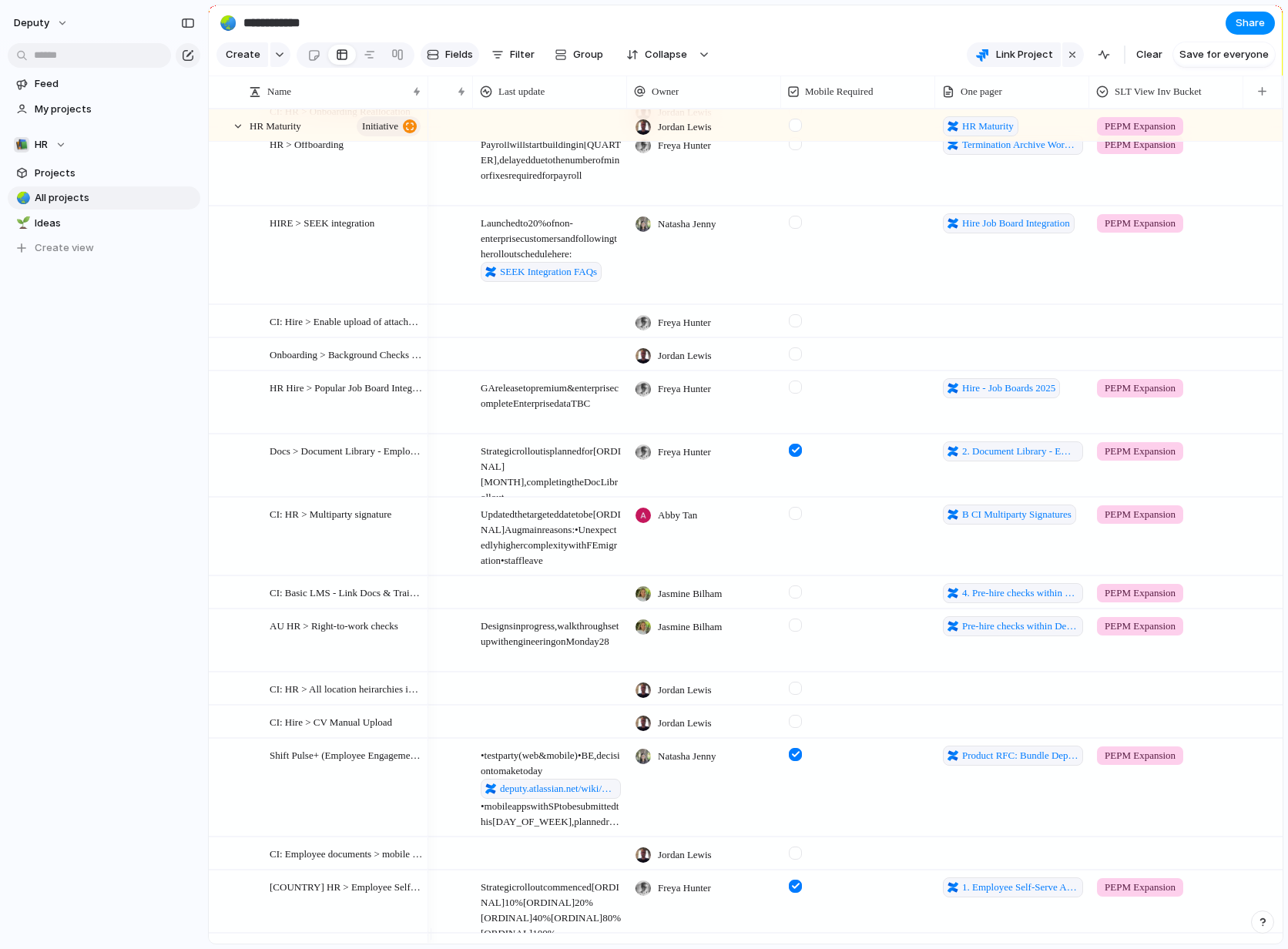 click on "When" at bounding box center [746, 474] 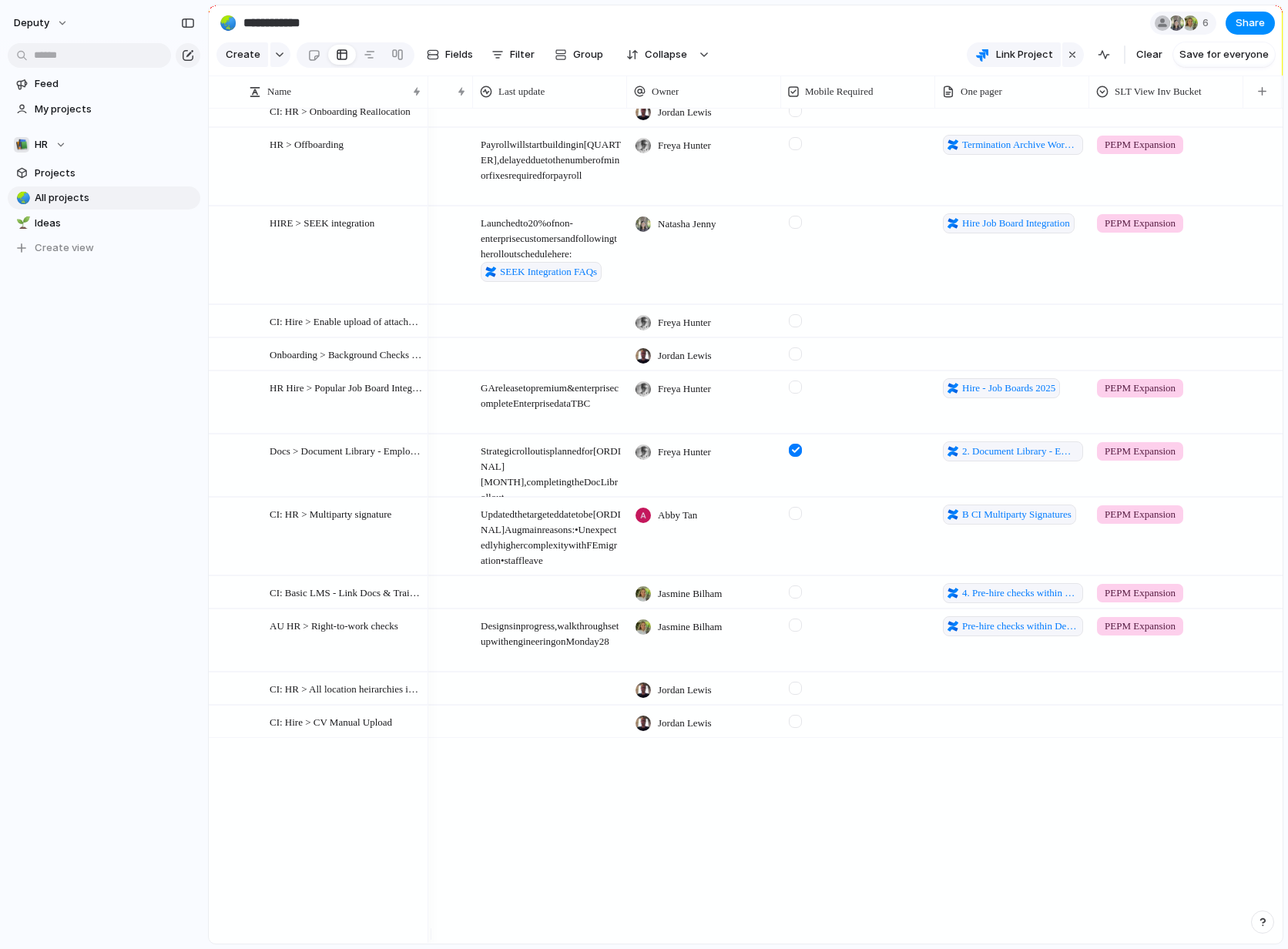 scroll, scrollTop: 0, scrollLeft: 0, axis: both 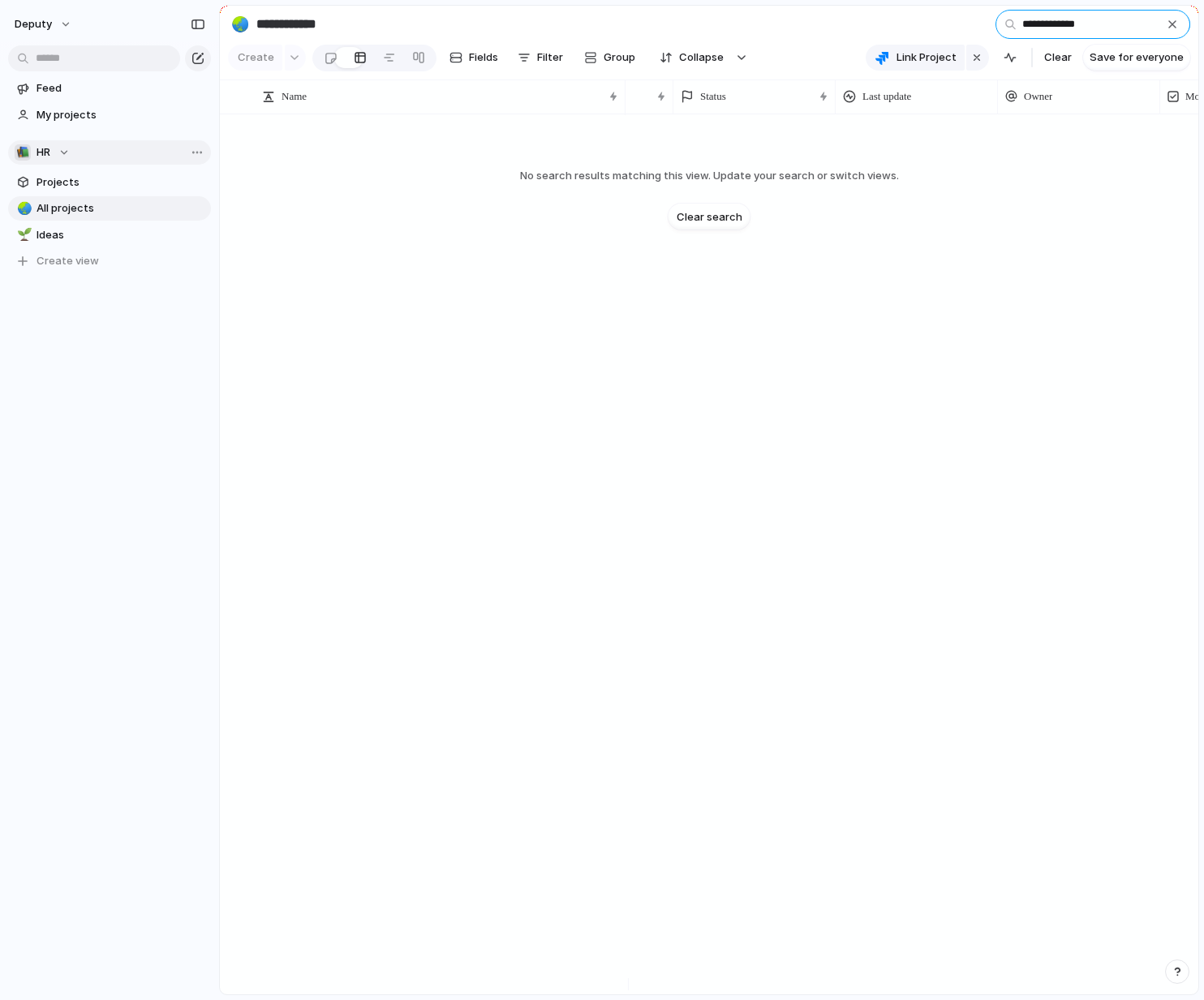 type on "**********" 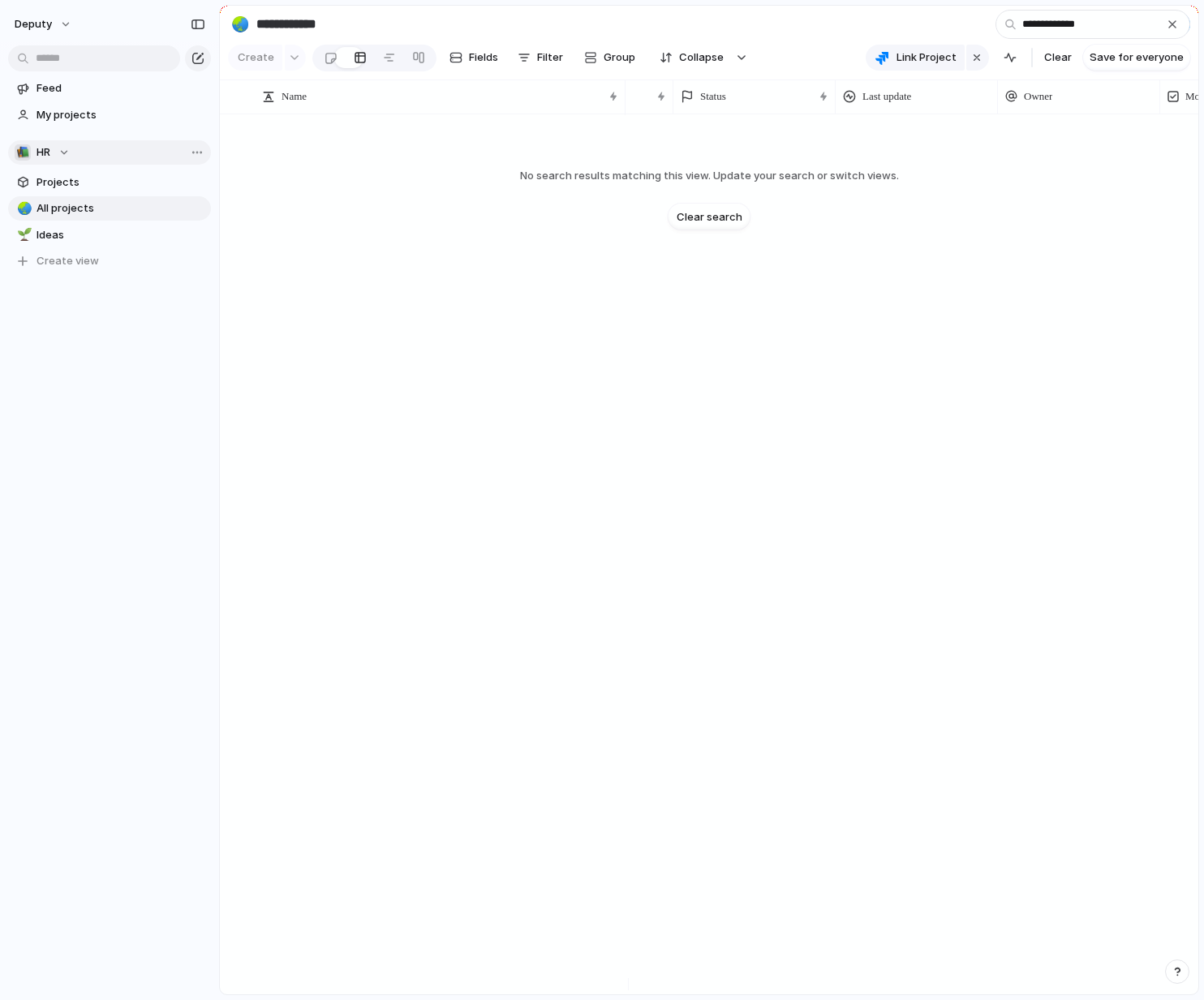 click on "📚 HR" at bounding box center (110, 152) 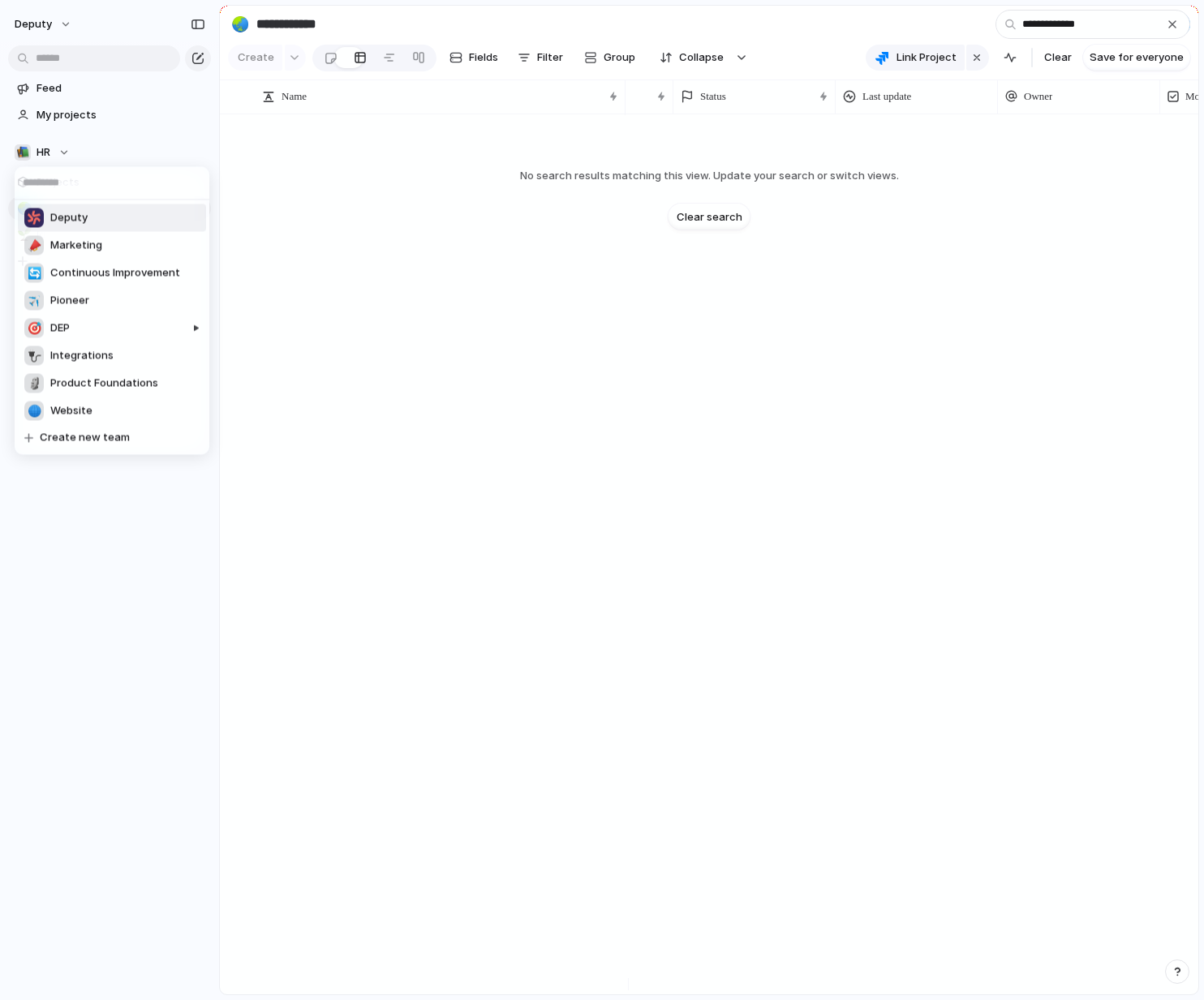 click on "Deputy   📣 Marketing   🔄 Continuous Improvement   ✈️ Pioneer   🎯 DEP   🔌 Integrations   🗿 Product Foundations   🌐 Website   Create new team" at bounding box center (602, 500) 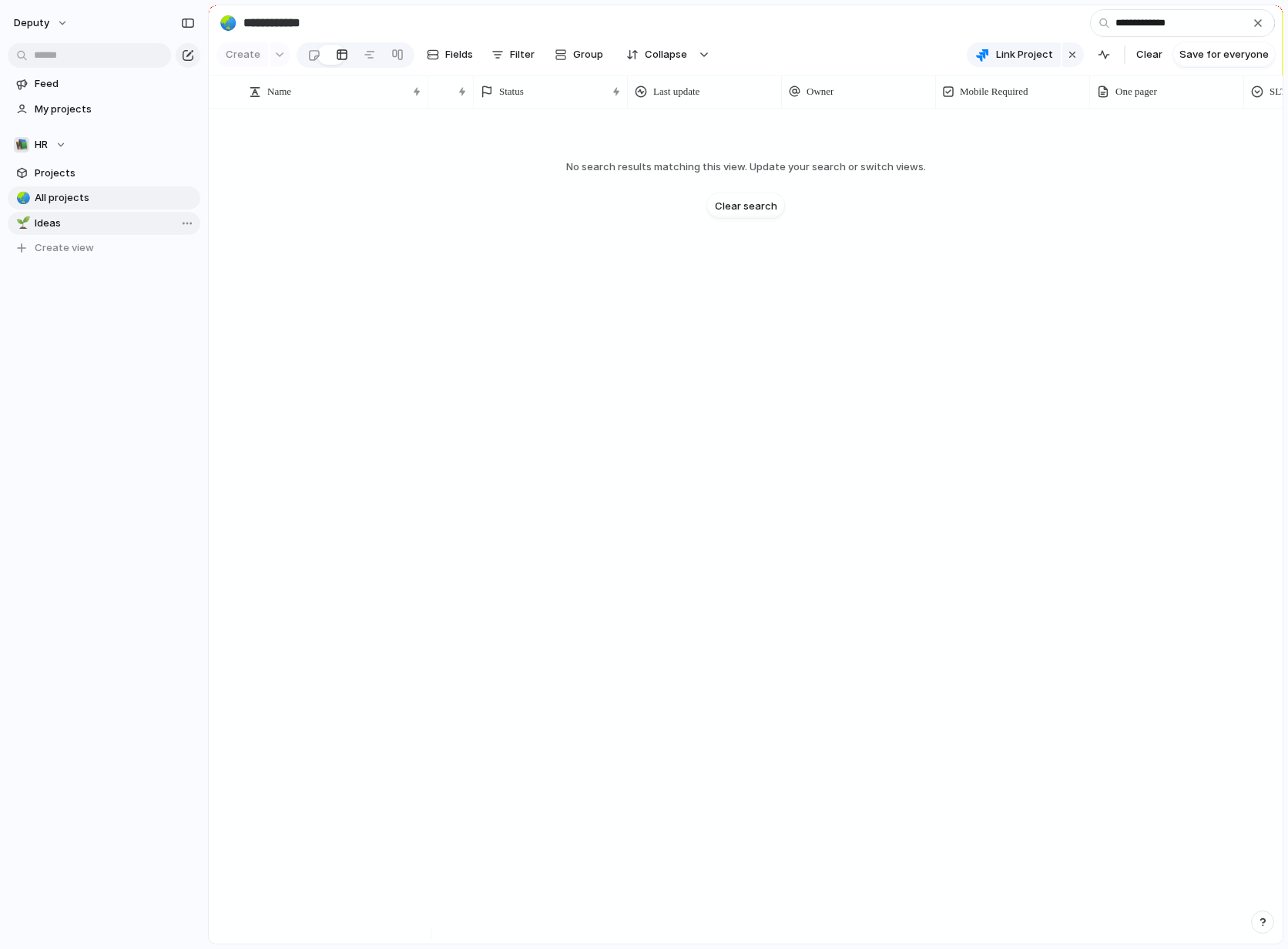 click on "Ideas" at bounding box center [115, 223] 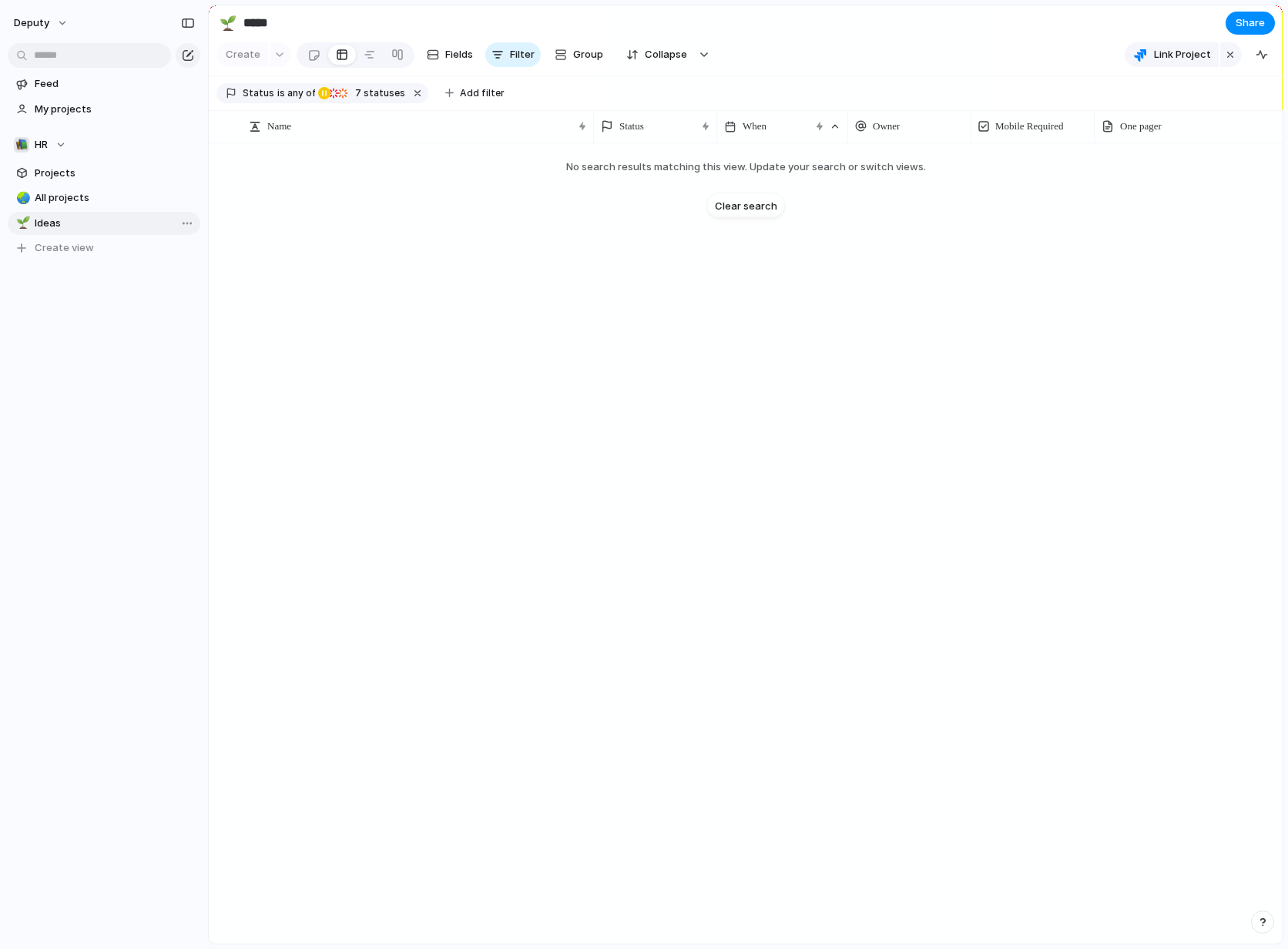 type on "*****" 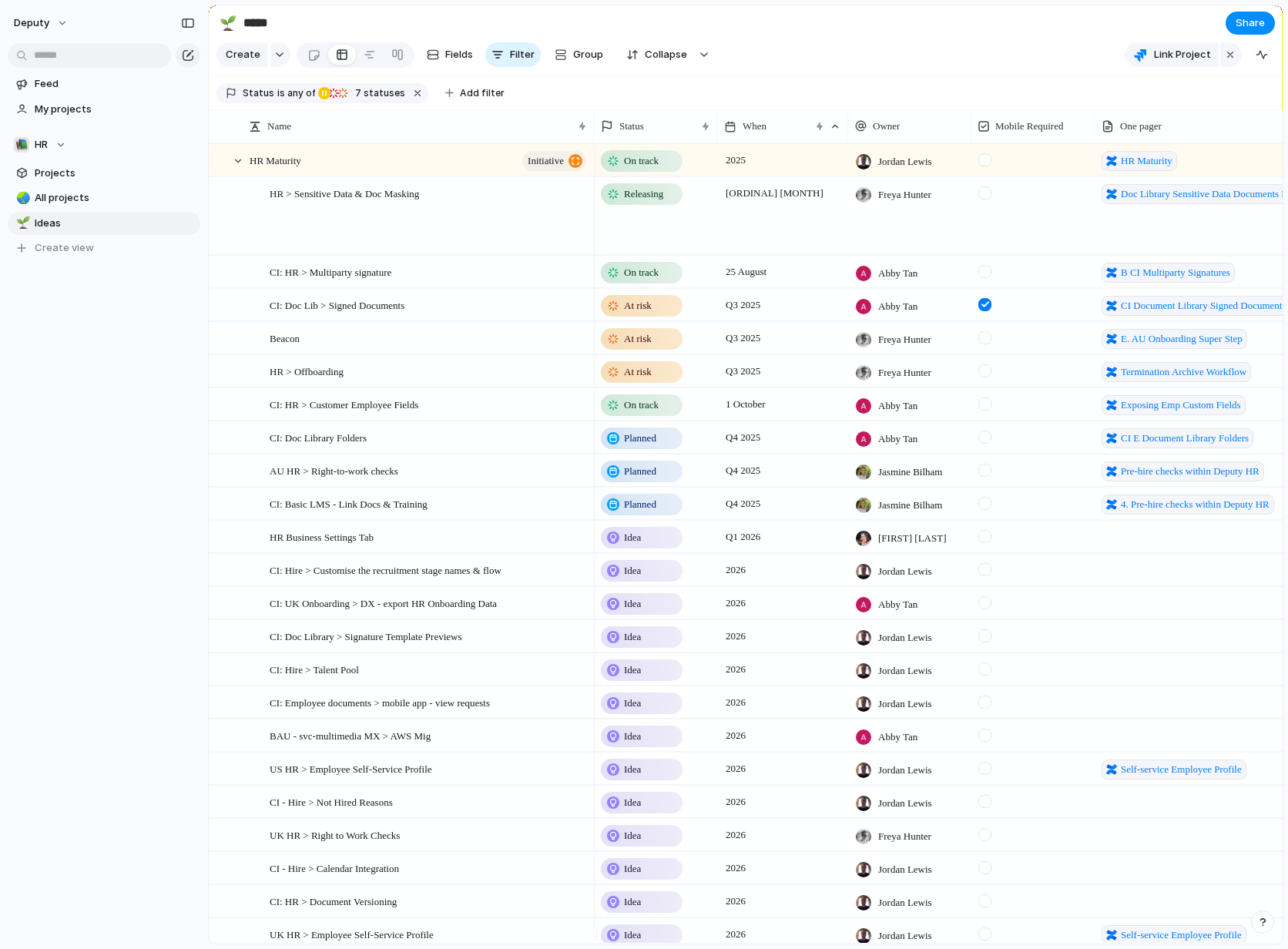 scroll, scrollTop: 210, scrollLeft: 0, axis: vertical 